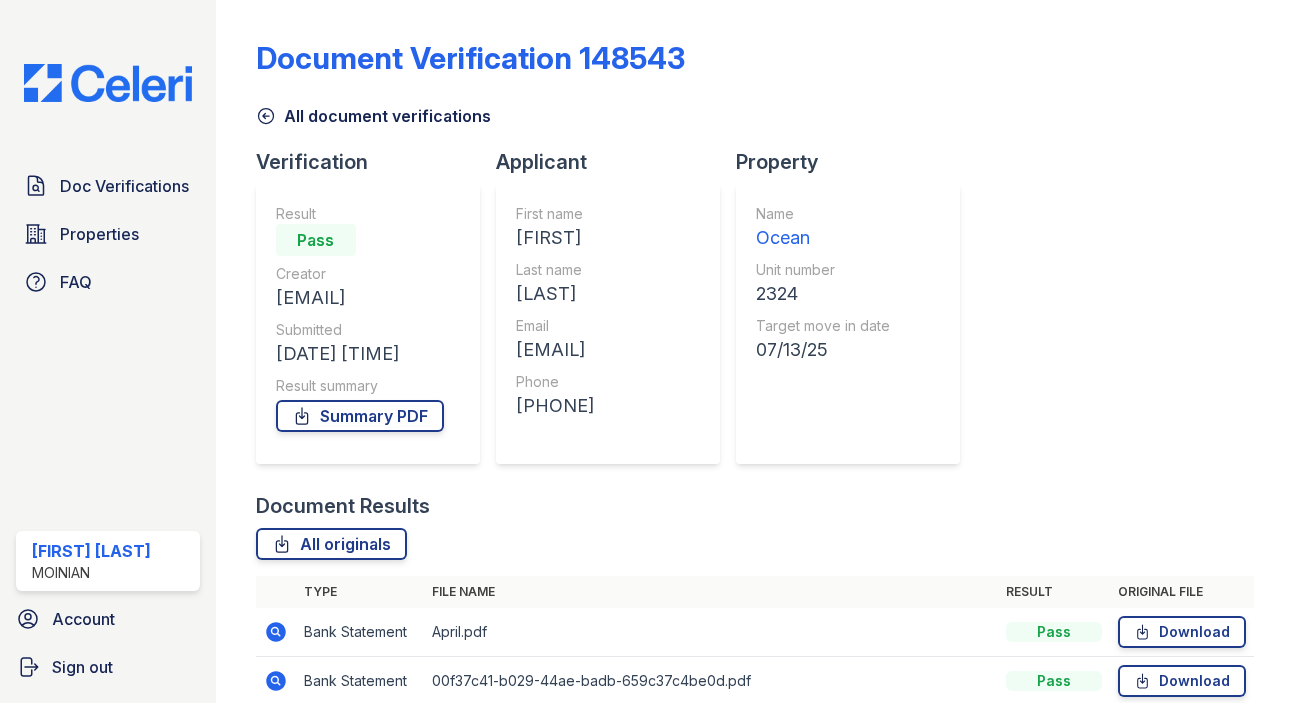 scroll, scrollTop: 0, scrollLeft: 0, axis: both 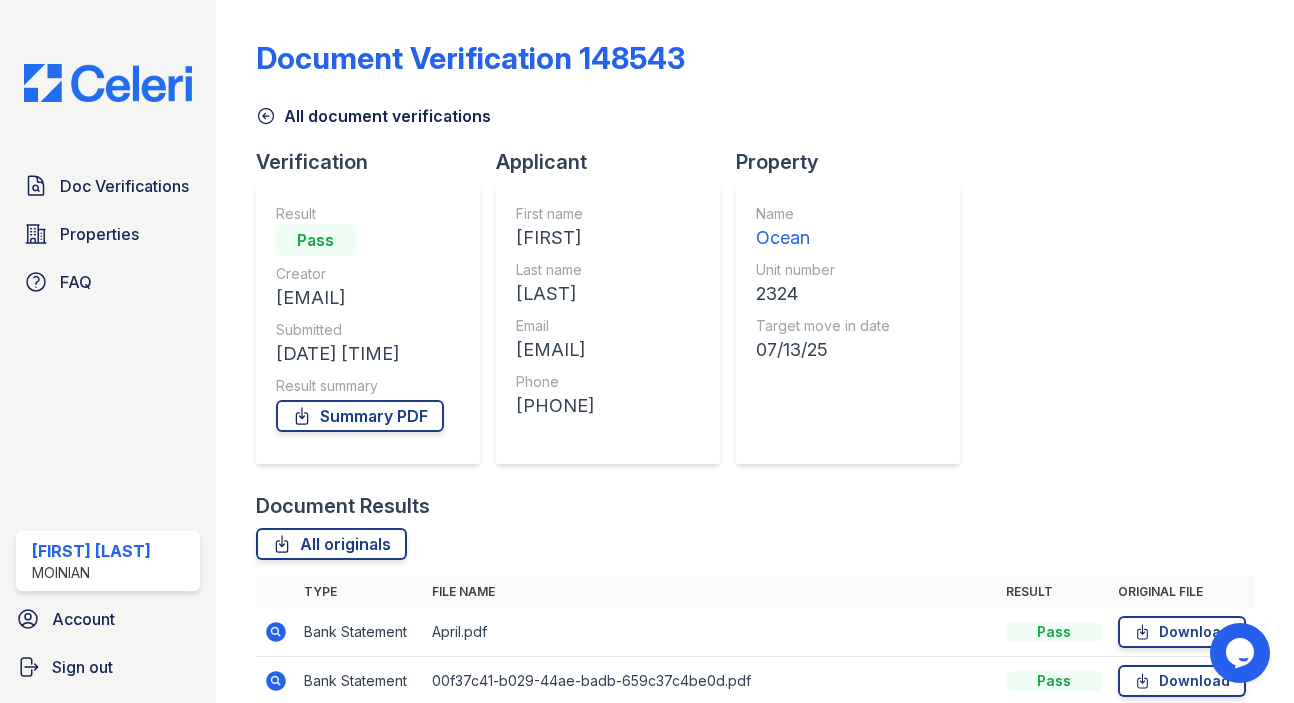 click on "Doc Verifications
Properties
FAQ
[FIRST] [LAST]
[LAST]
Account
Sign out" at bounding box center (108, 351) 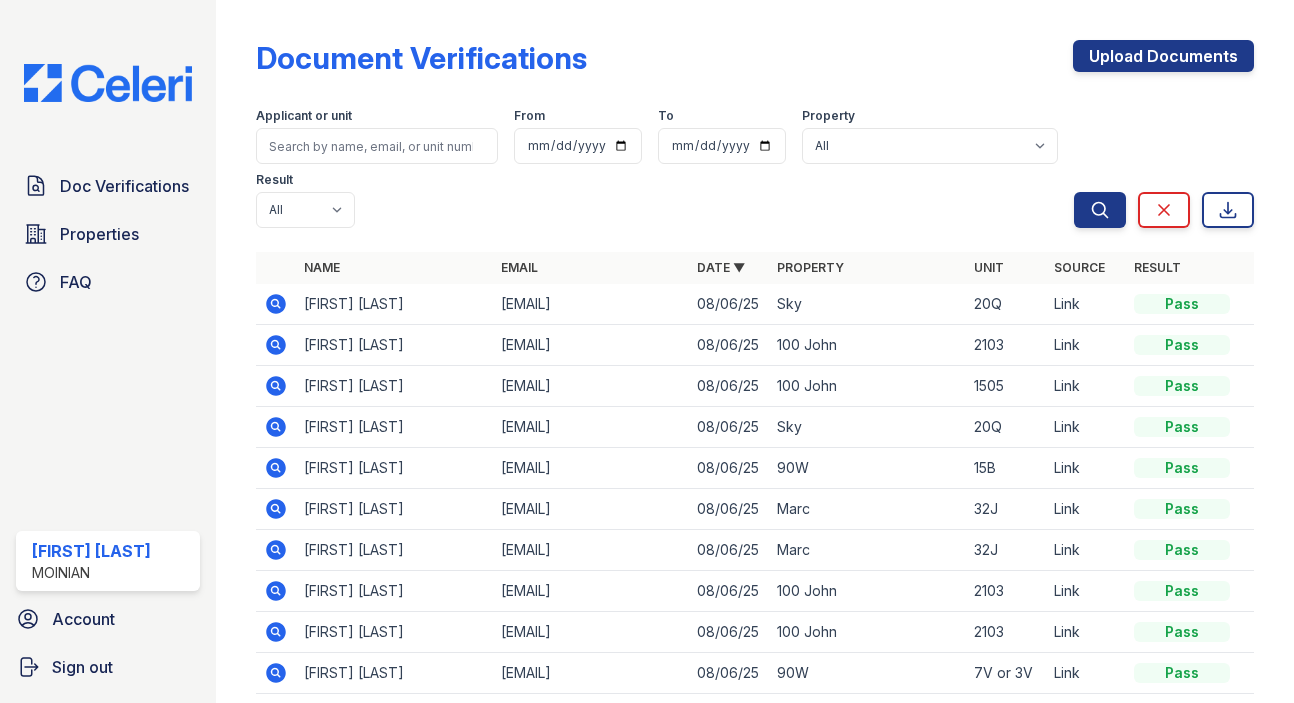 click 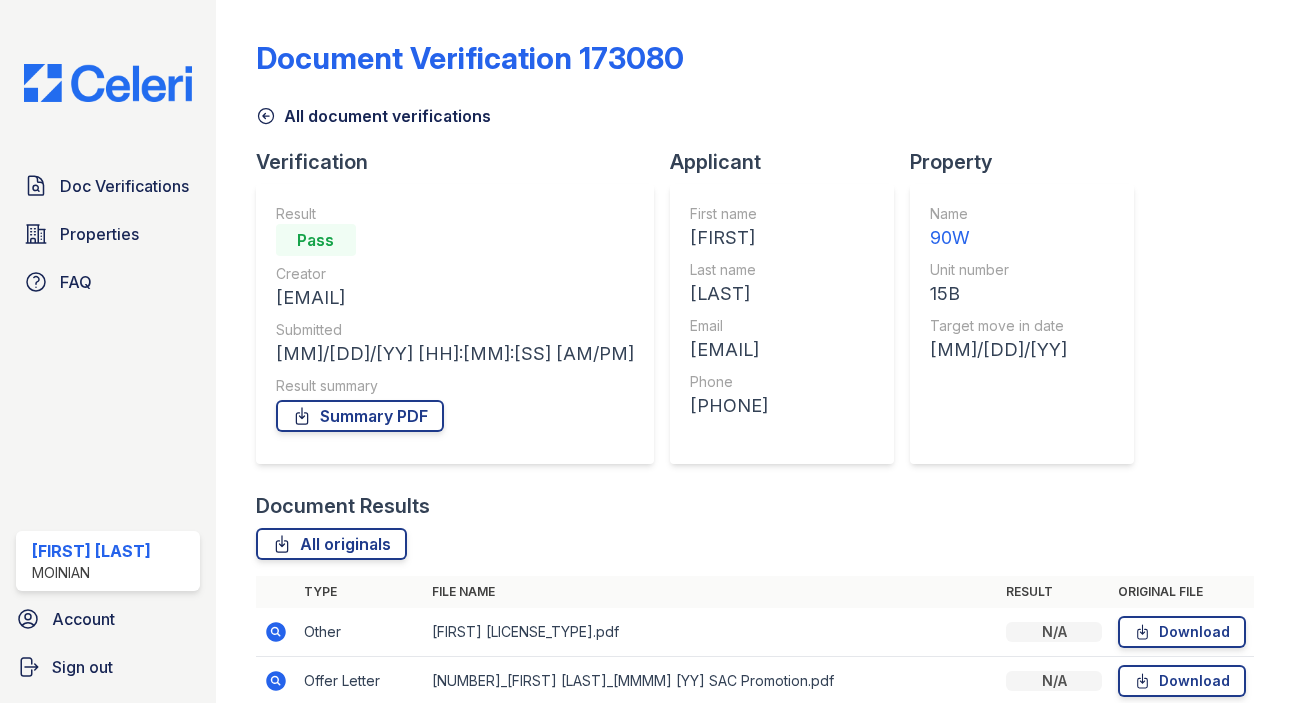 scroll, scrollTop: 0, scrollLeft: 0, axis: both 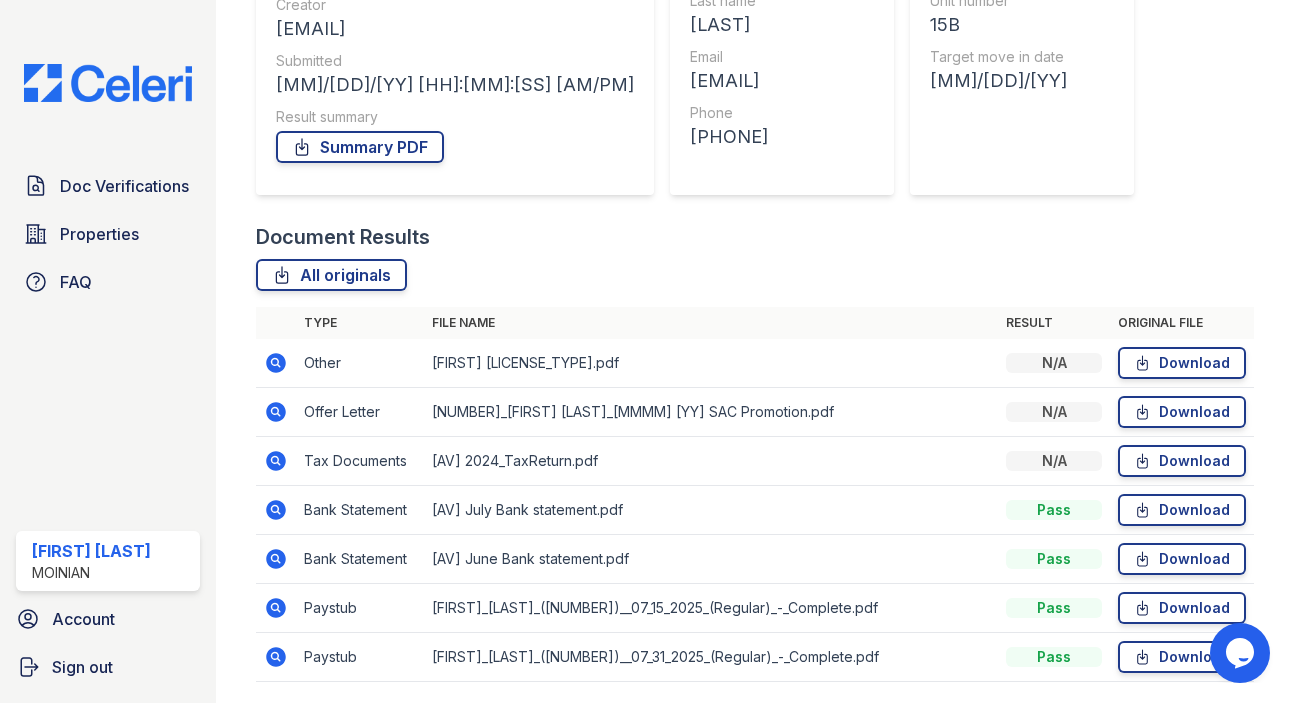 click 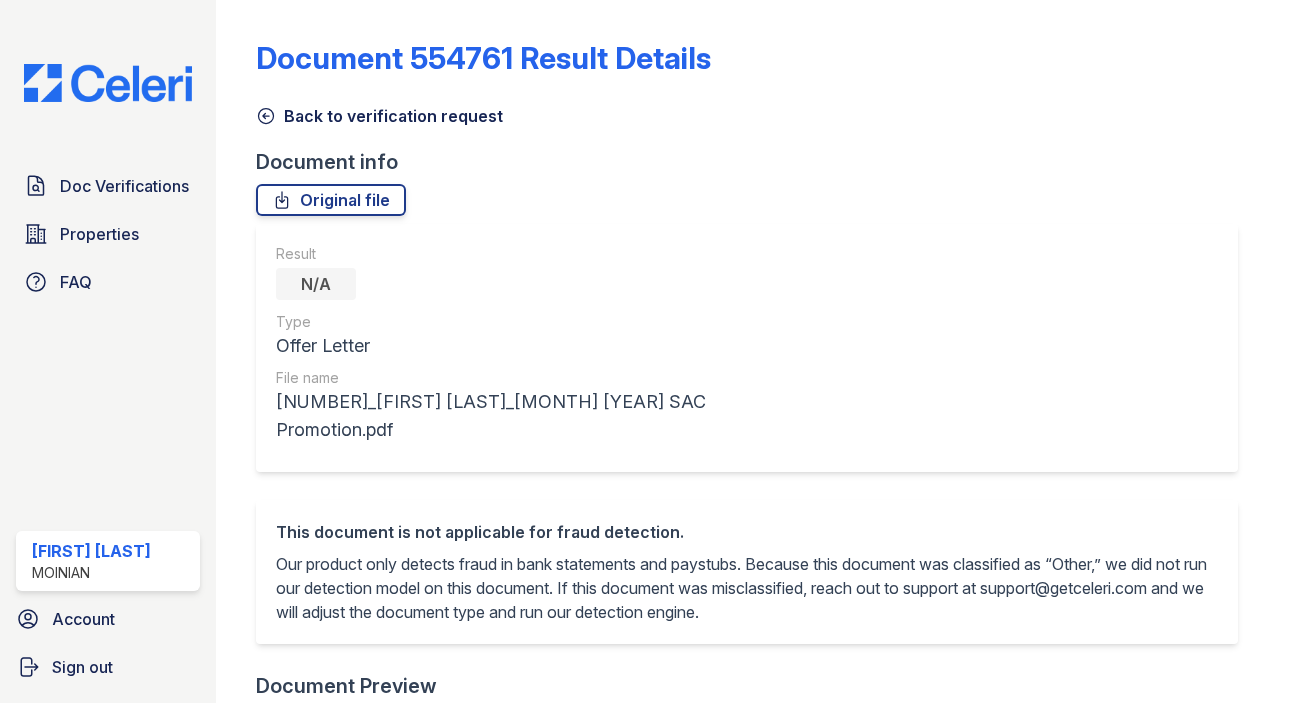 scroll, scrollTop: 0, scrollLeft: 0, axis: both 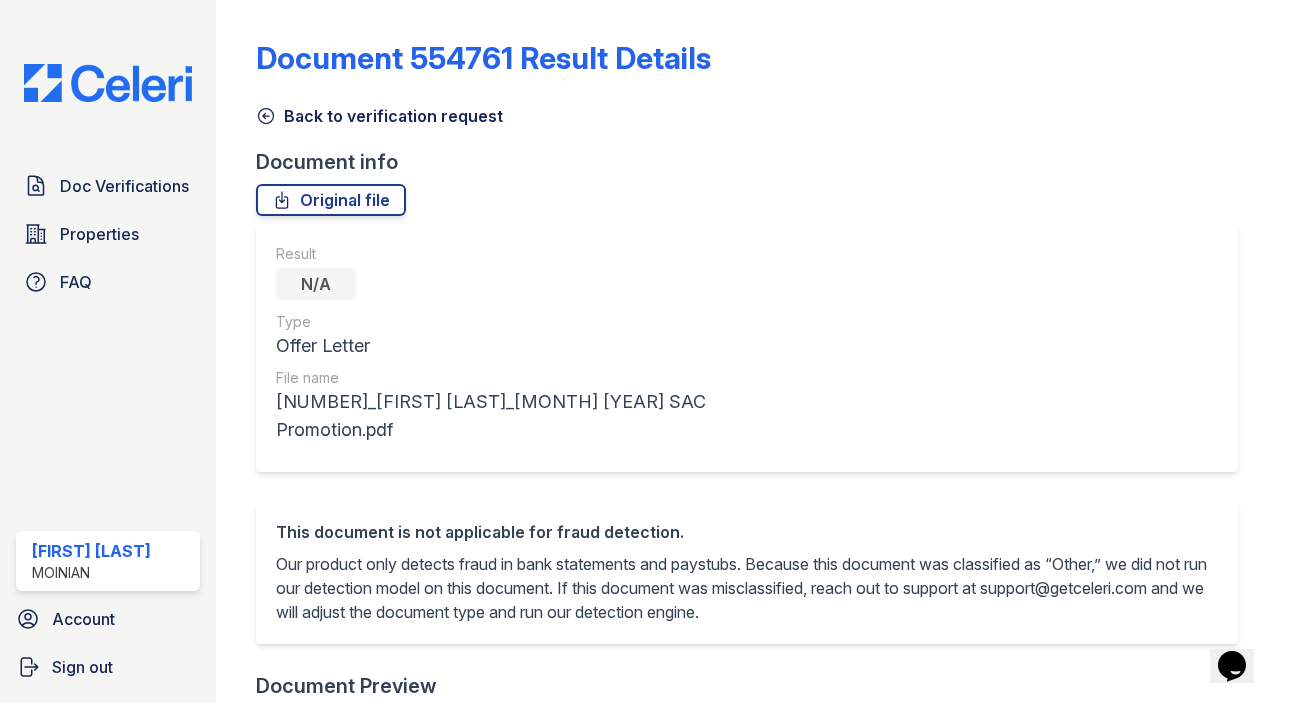 click 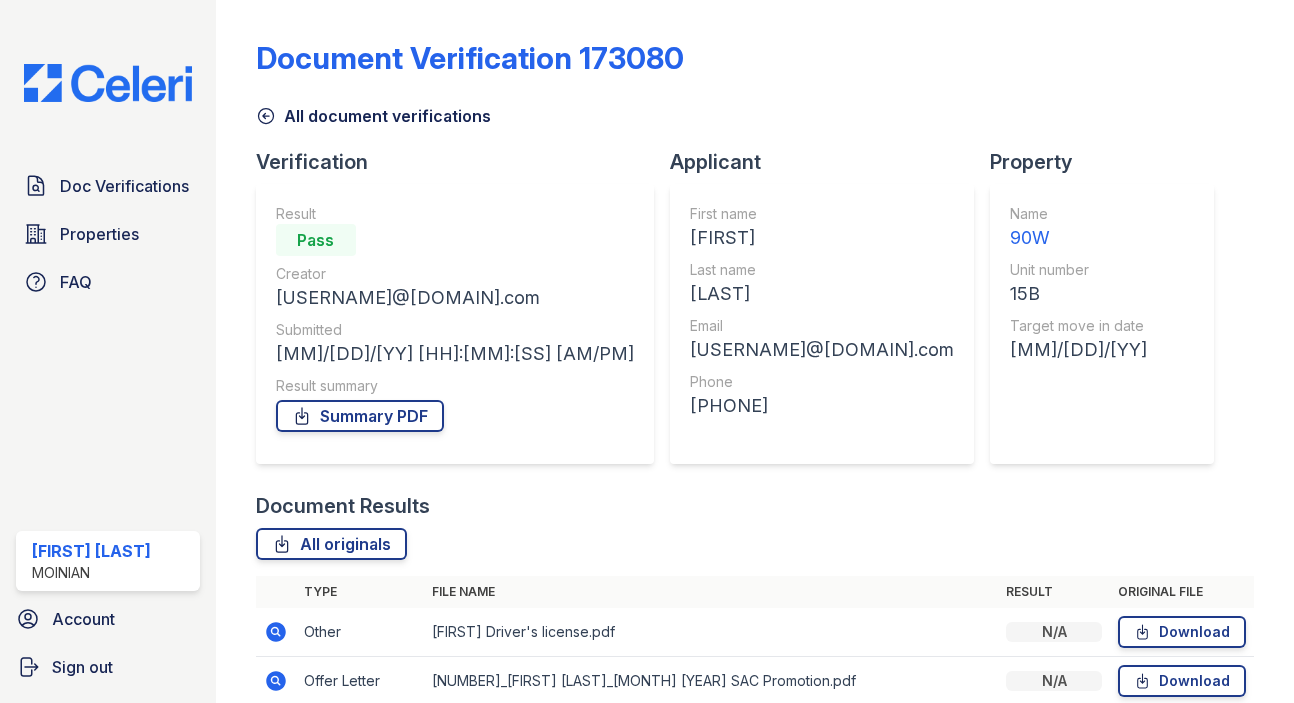 scroll, scrollTop: 336, scrollLeft: 0, axis: vertical 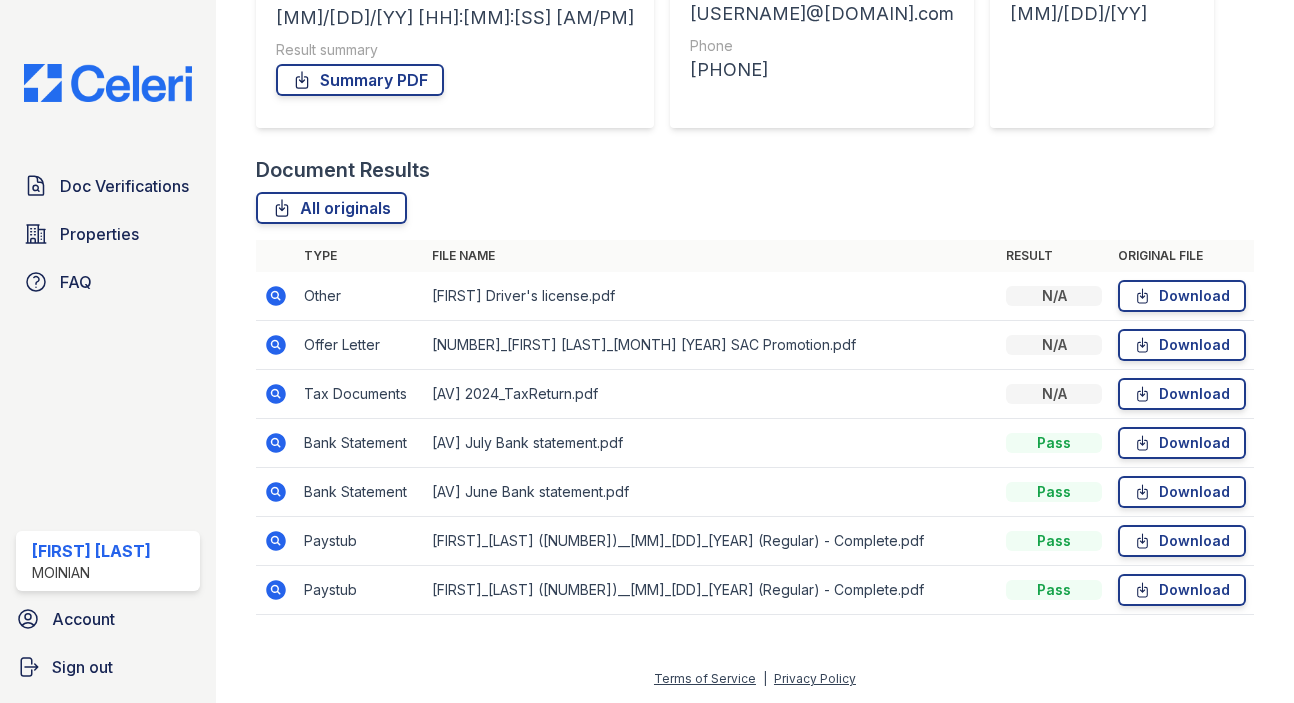 click on "Download" at bounding box center (1182, 296) 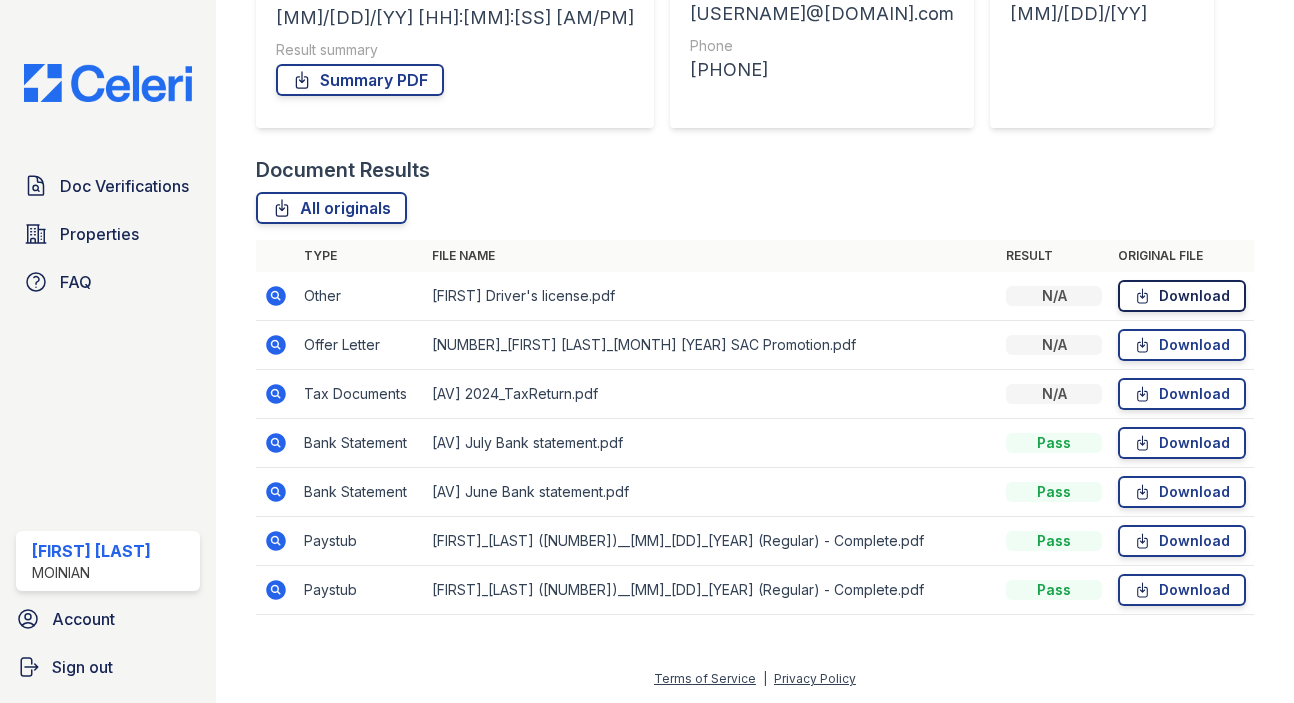 click on "Download" at bounding box center [1182, 296] 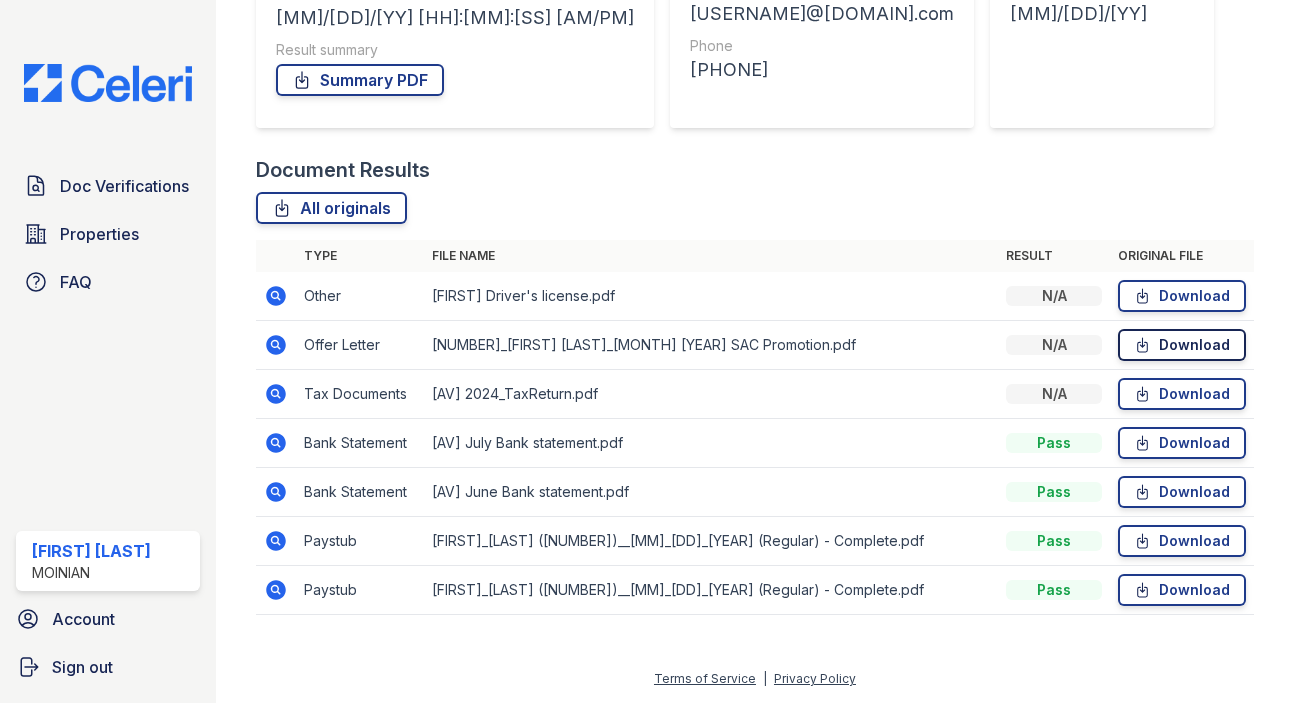 click on "Download" at bounding box center (1182, 345) 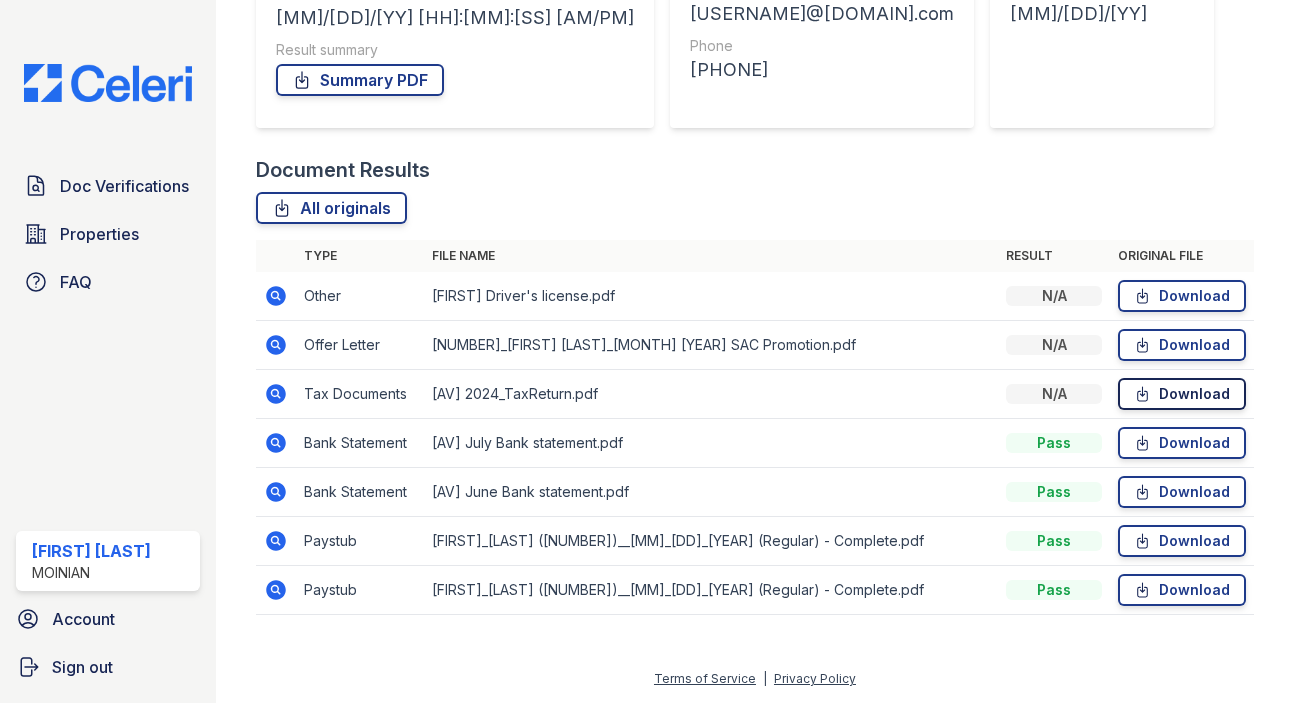 click on "Download" at bounding box center (1182, 394) 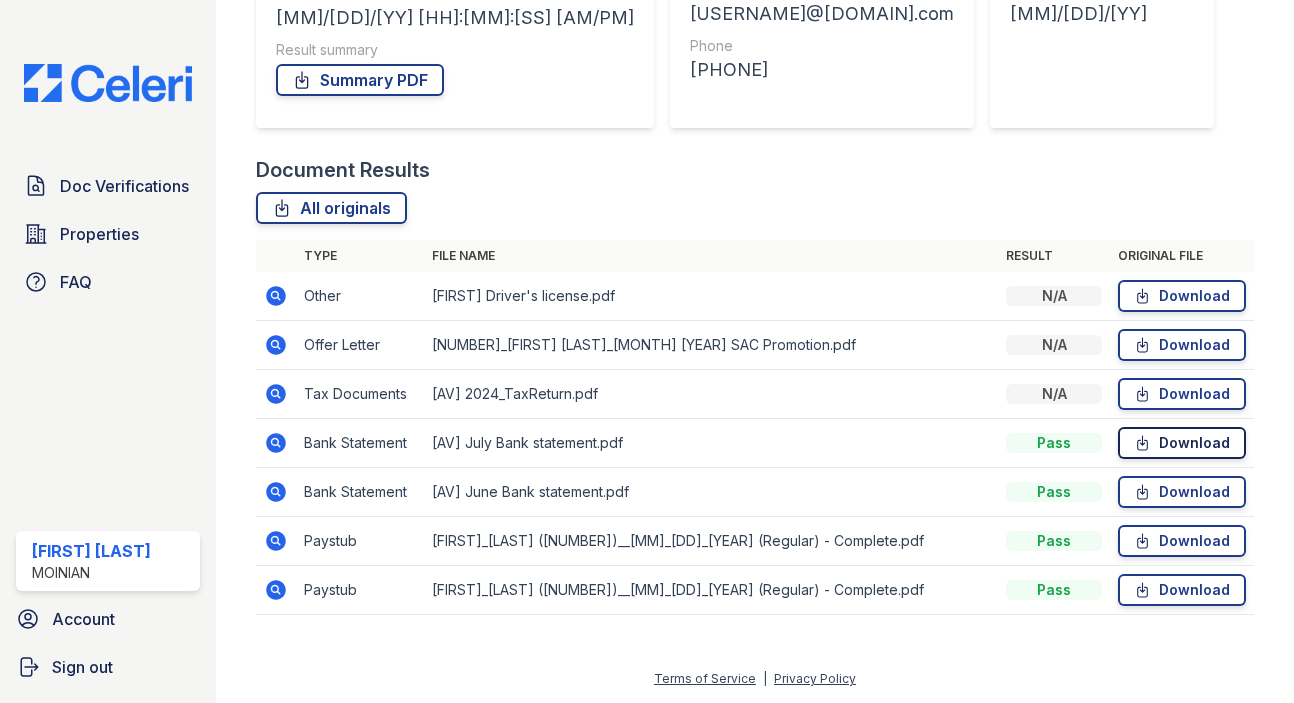 click on "Download" at bounding box center (1182, 443) 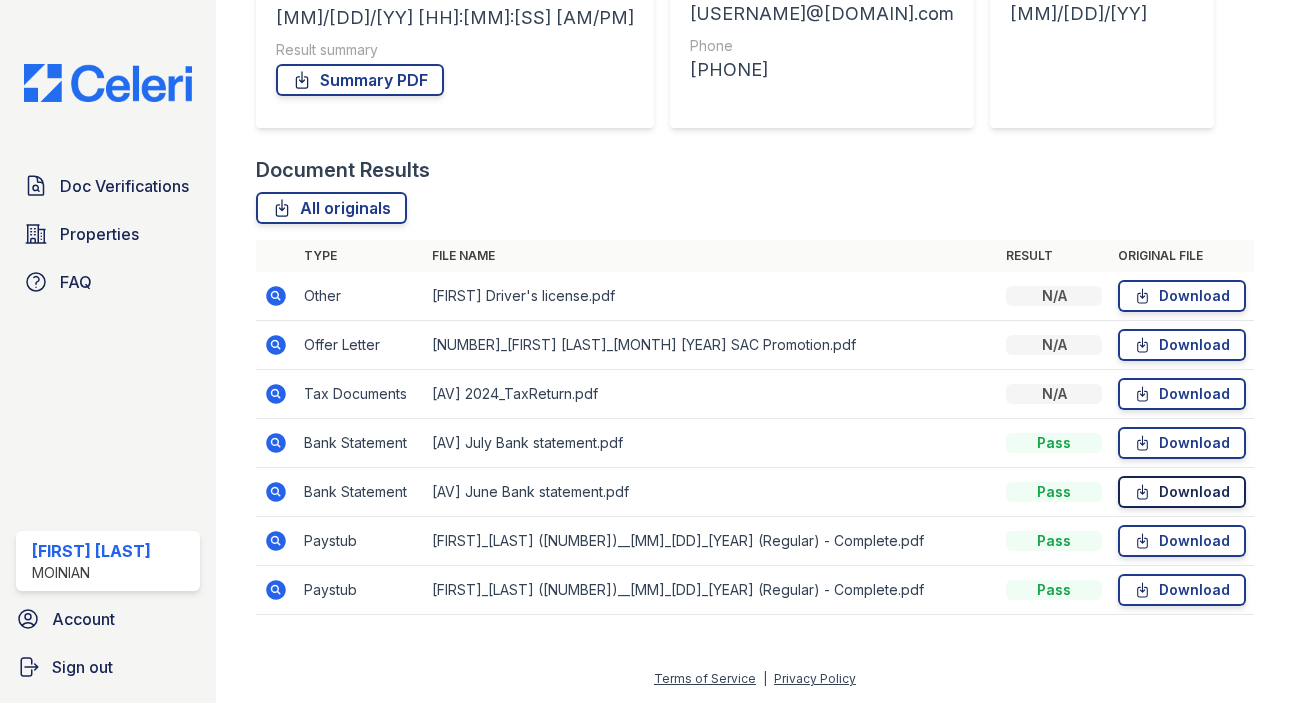 click on "Download" at bounding box center (1182, 492) 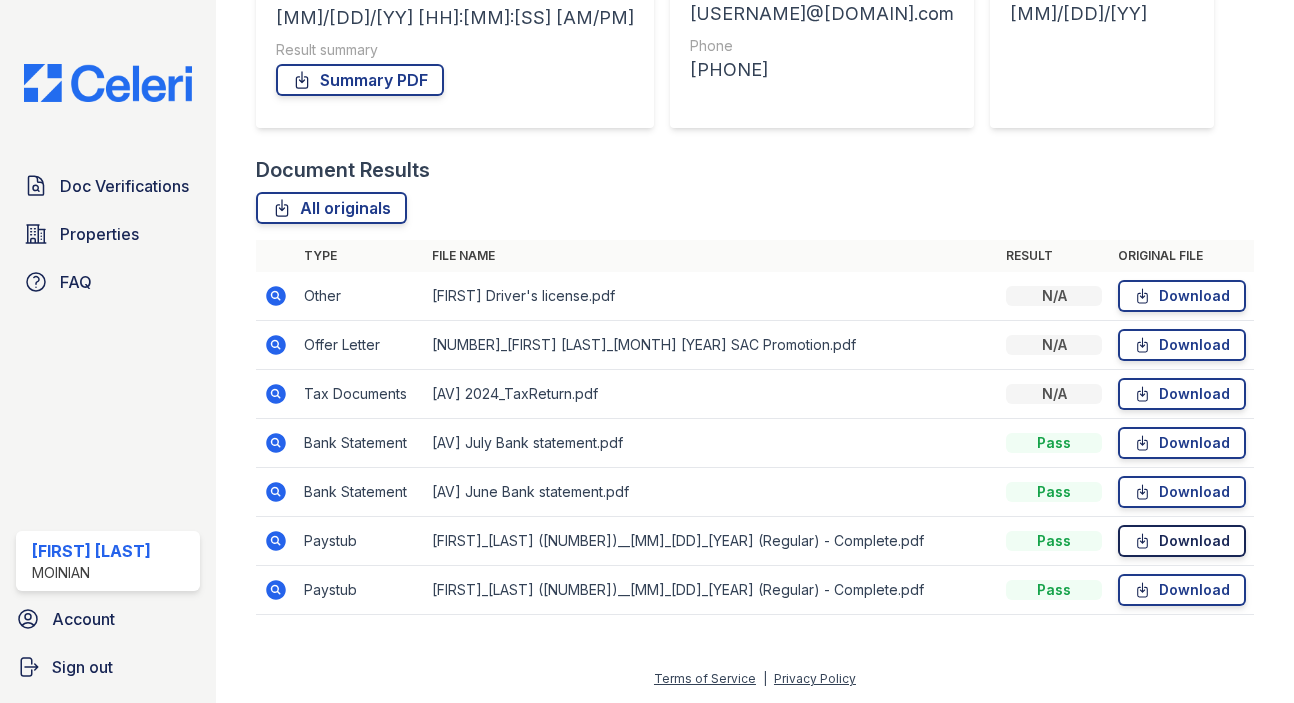 click on "Download" at bounding box center [1182, 541] 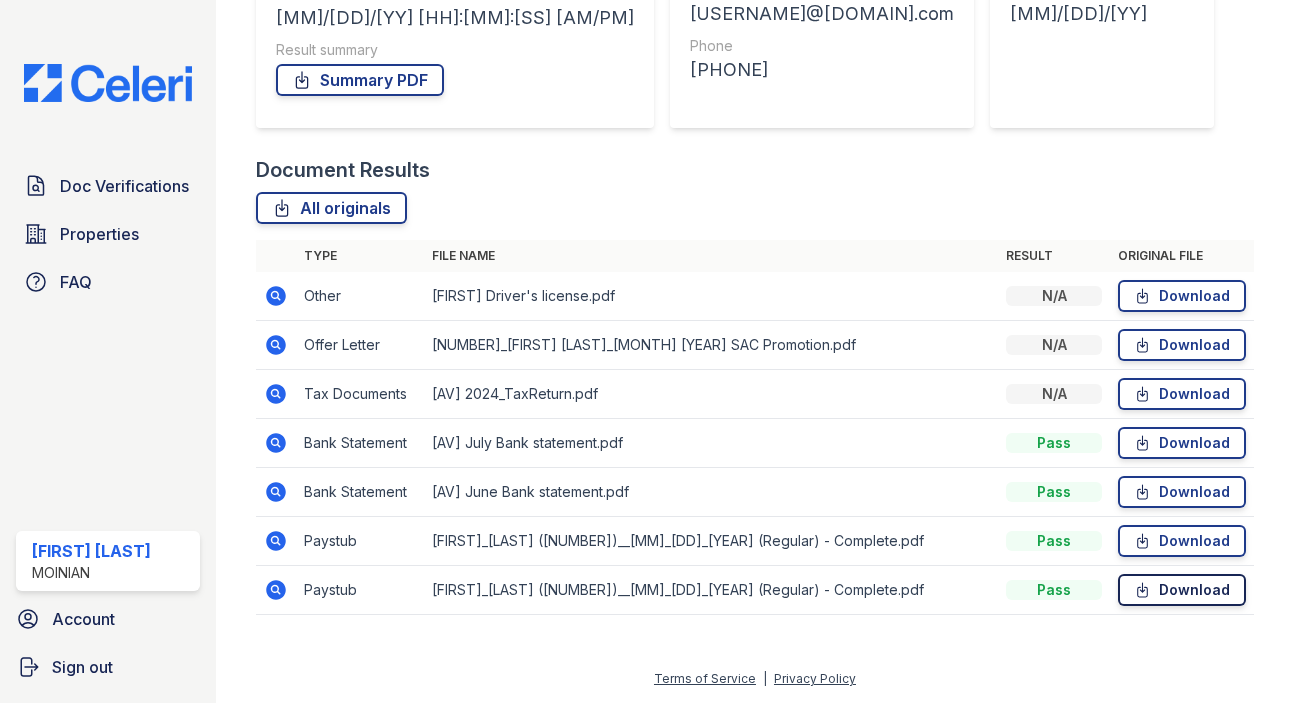 click on "Download" at bounding box center [1182, 590] 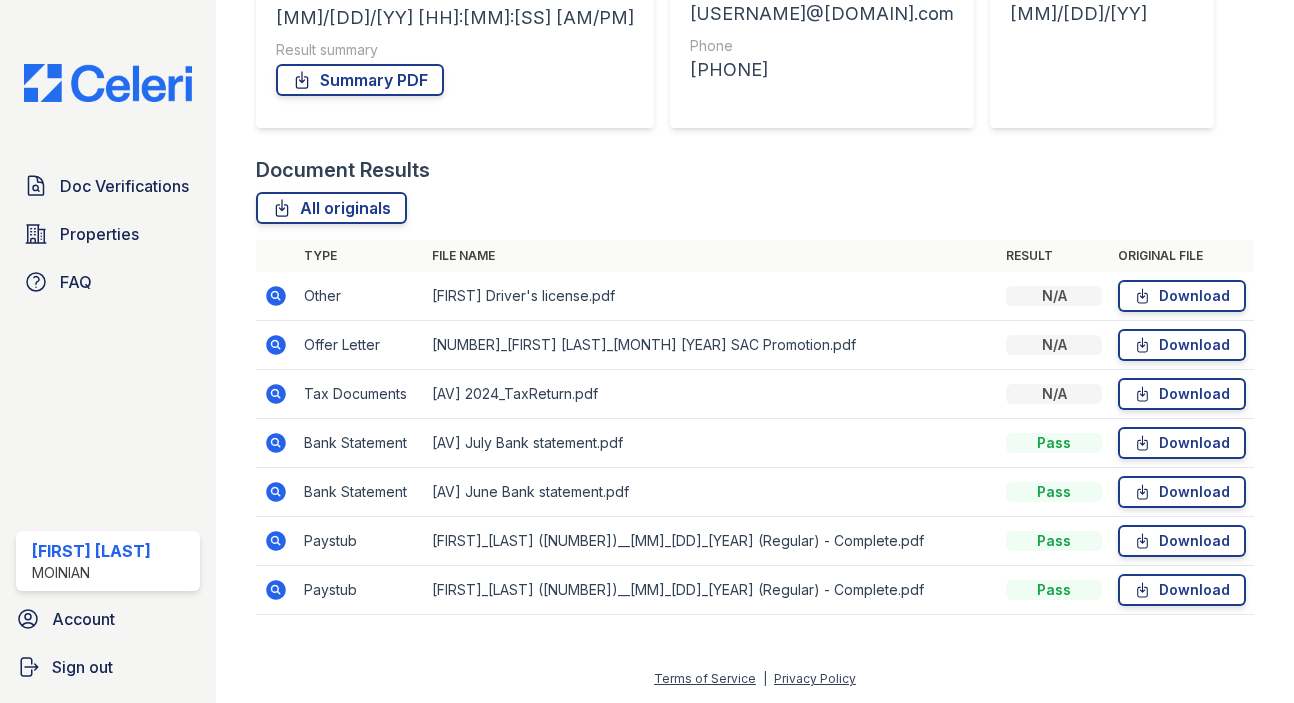 click 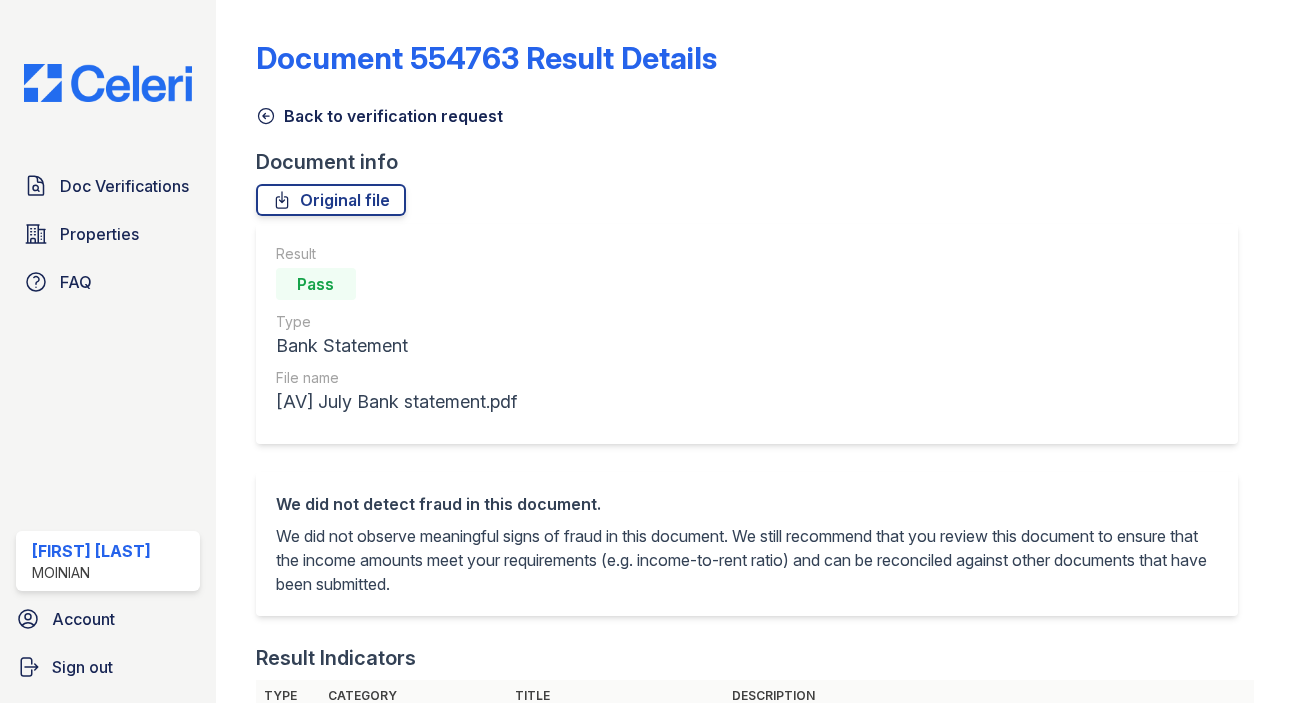 scroll, scrollTop: 0, scrollLeft: 0, axis: both 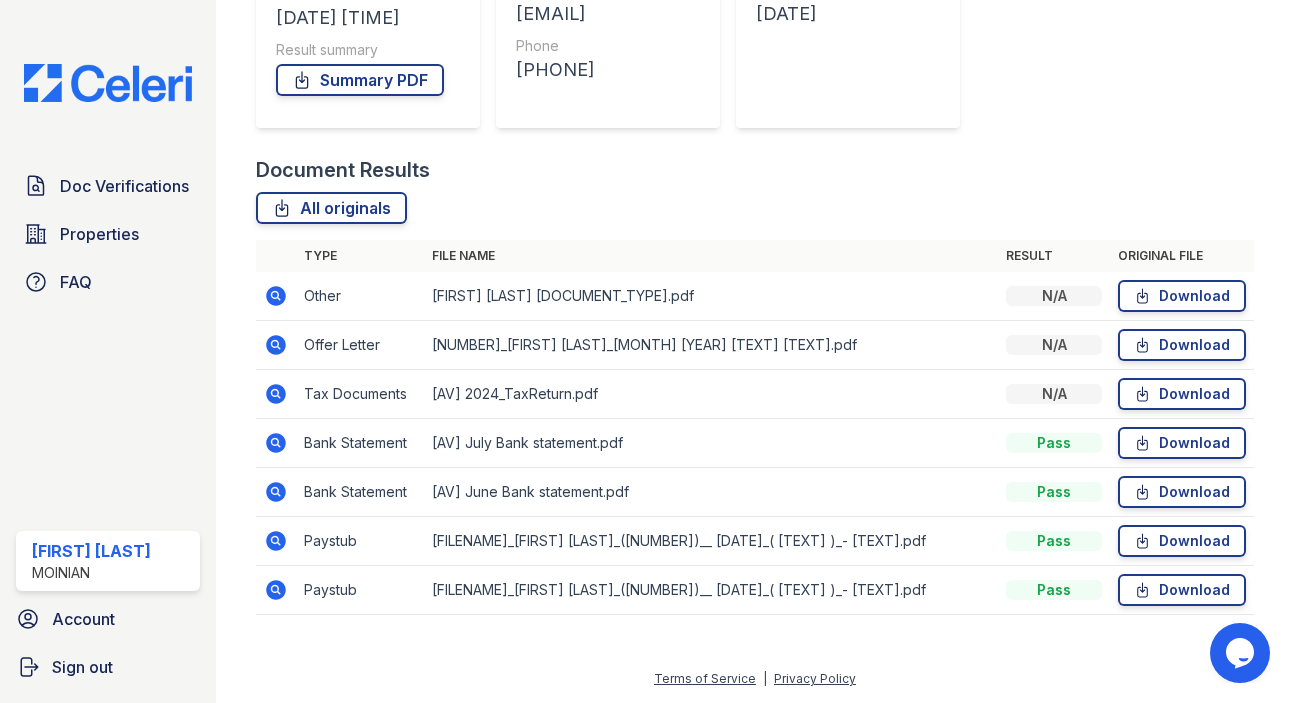 click 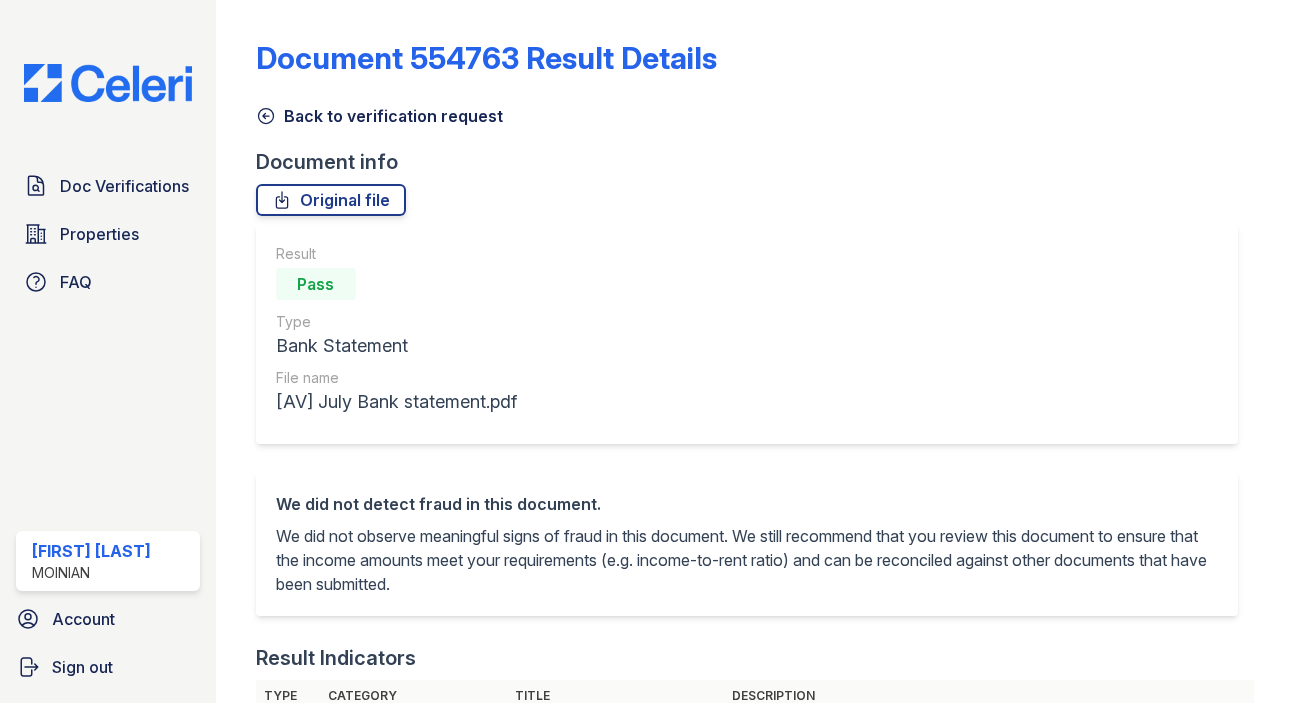 scroll, scrollTop: 0, scrollLeft: 0, axis: both 